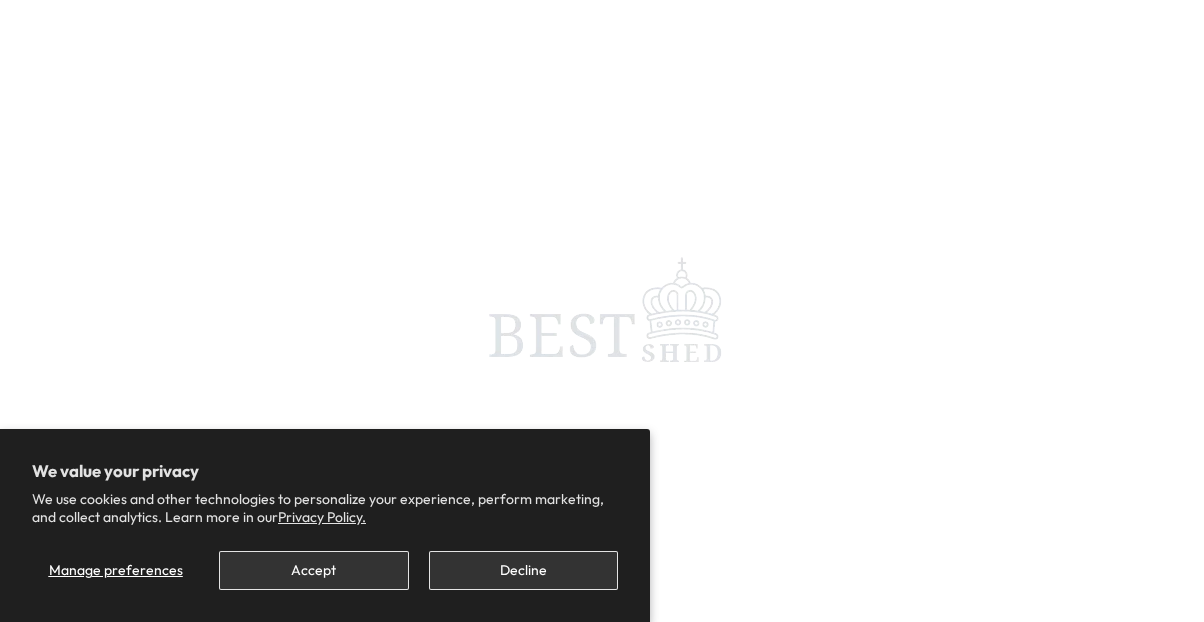 scroll, scrollTop: 0, scrollLeft: 0, axis: both 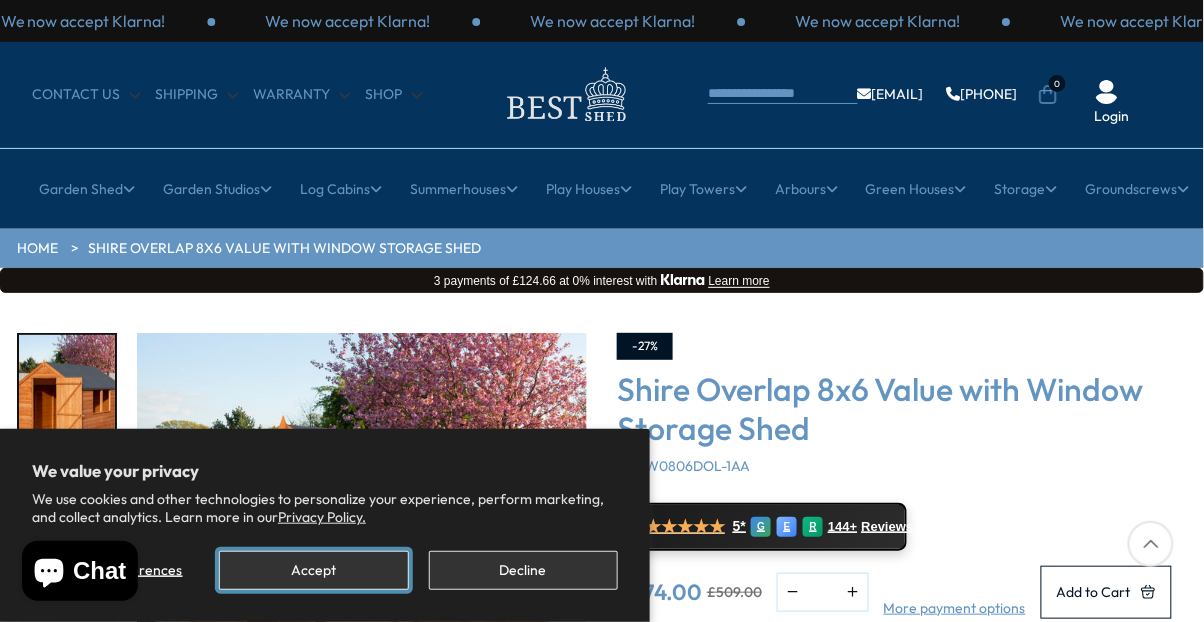 click on "Accept" at bounding box center (313, 570) 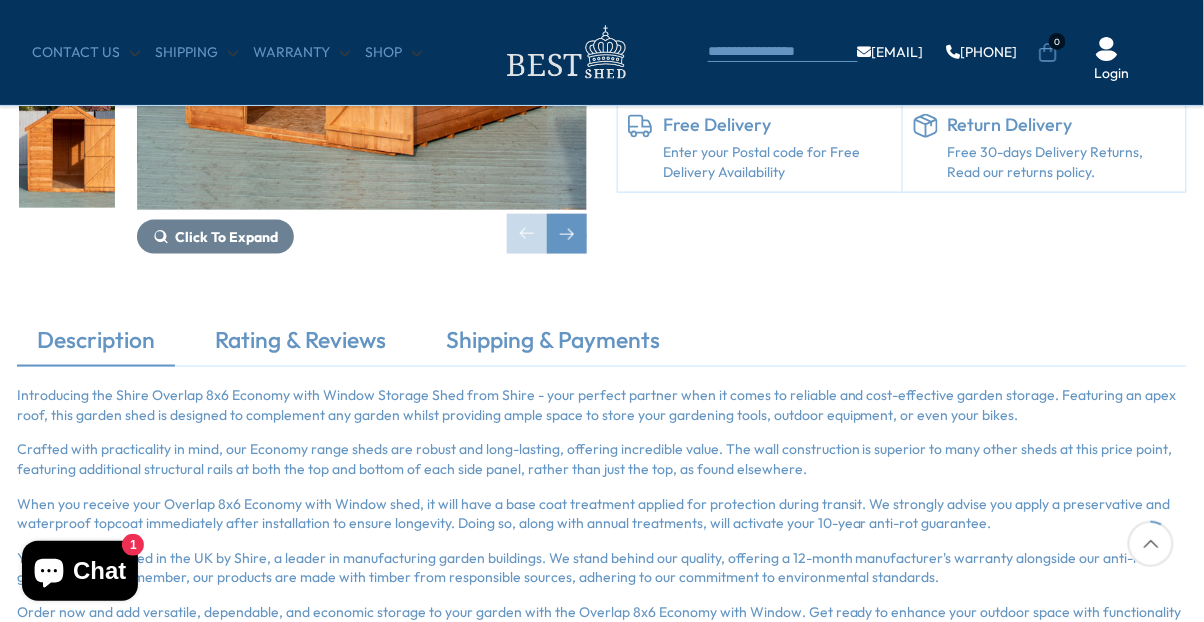 scroll, scrollTop: 467, scrollLeft: 0, axis: vertical 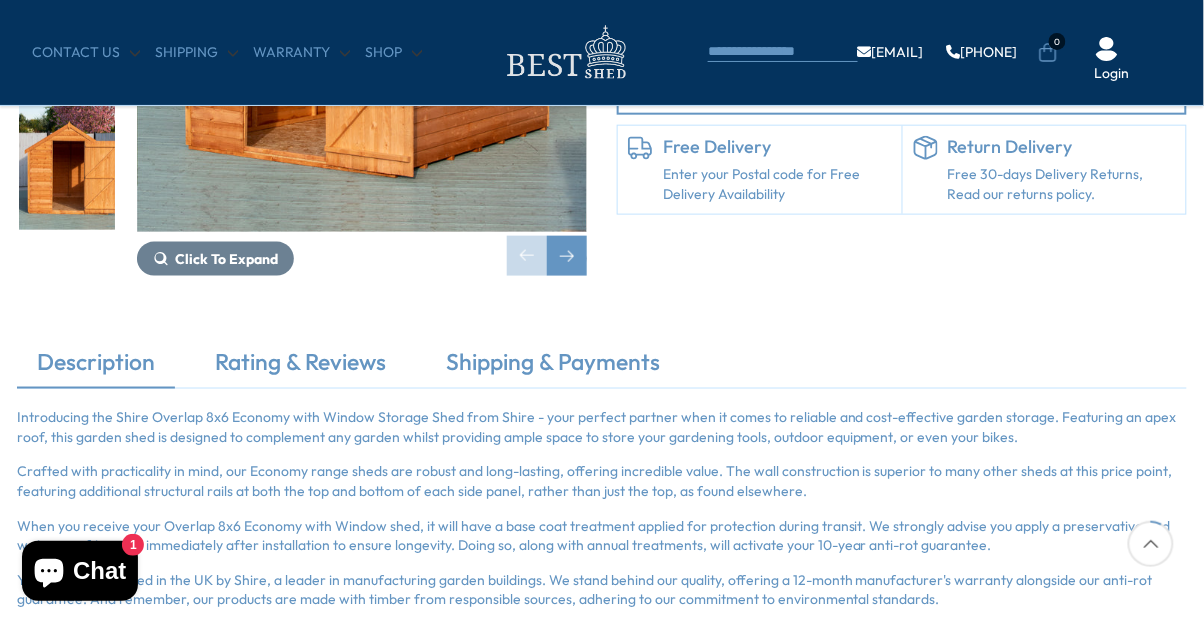 click on "Rating & Reviews" at bounding box center [300, 367] 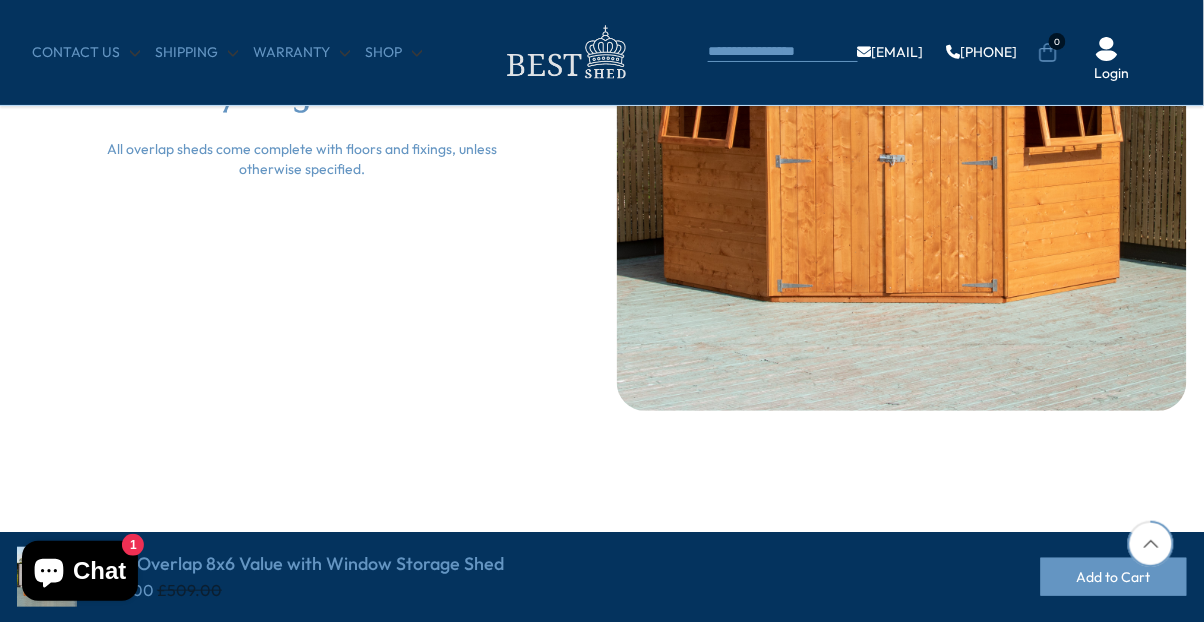 scroll, scrollTop: 3297, scrollLeft: 0, axis: vertical 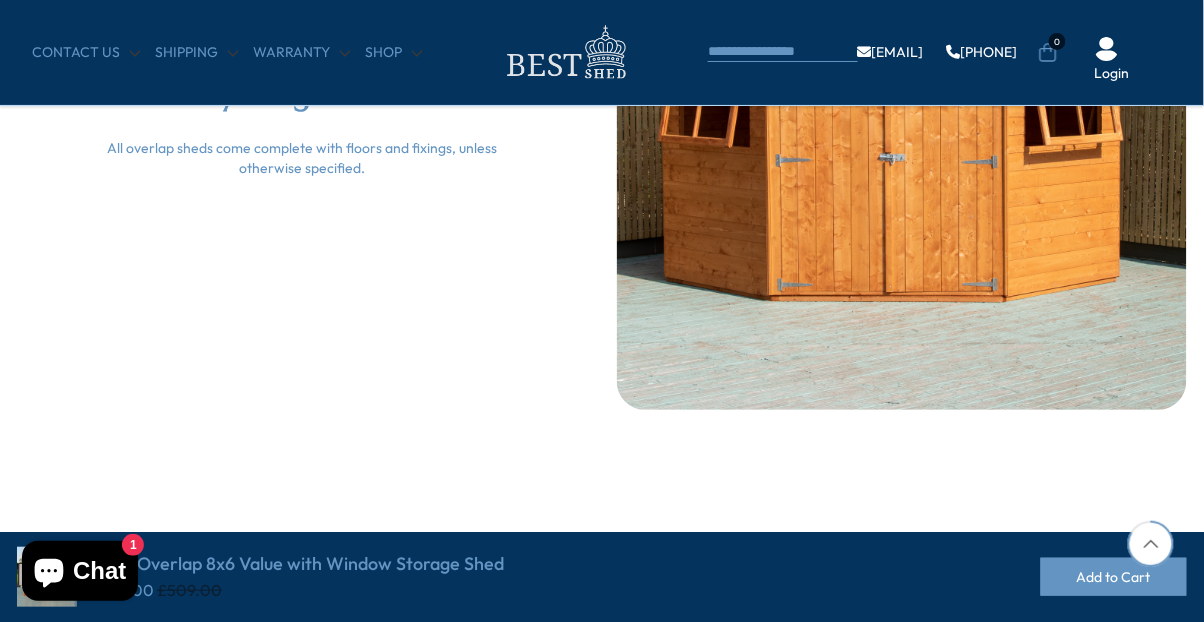 click on "Do you want to be among the first to know about sale time?
Subscribe" at bounding box center [602, 665] 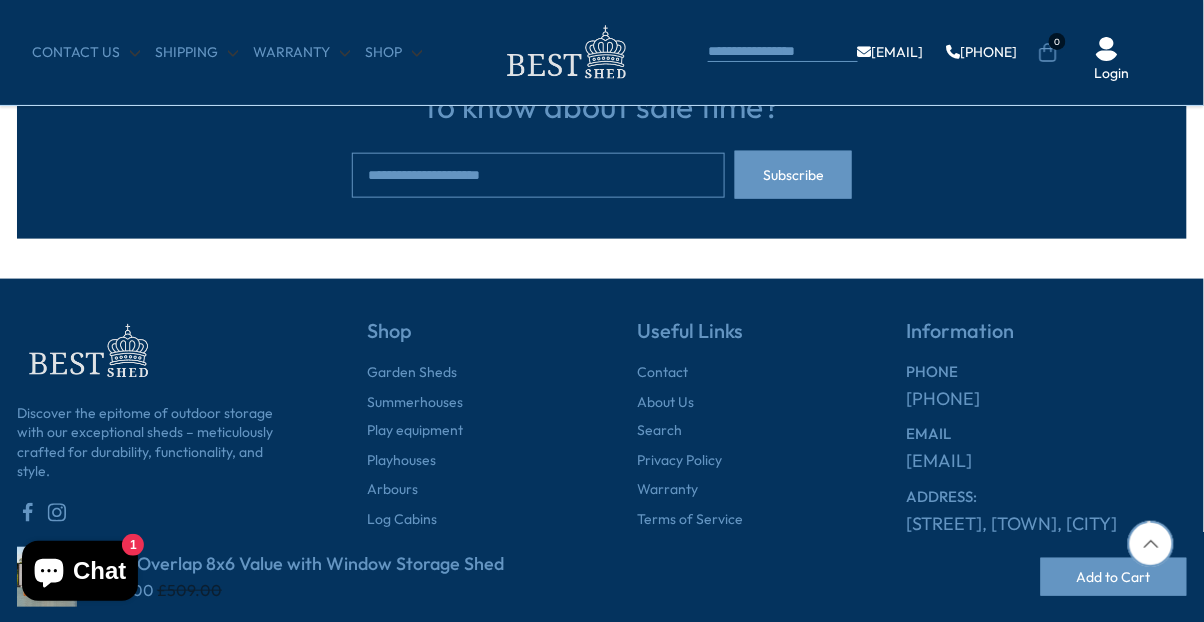 scroll, scrollTop: 3839, scrollLeft: 0, axis: vertical 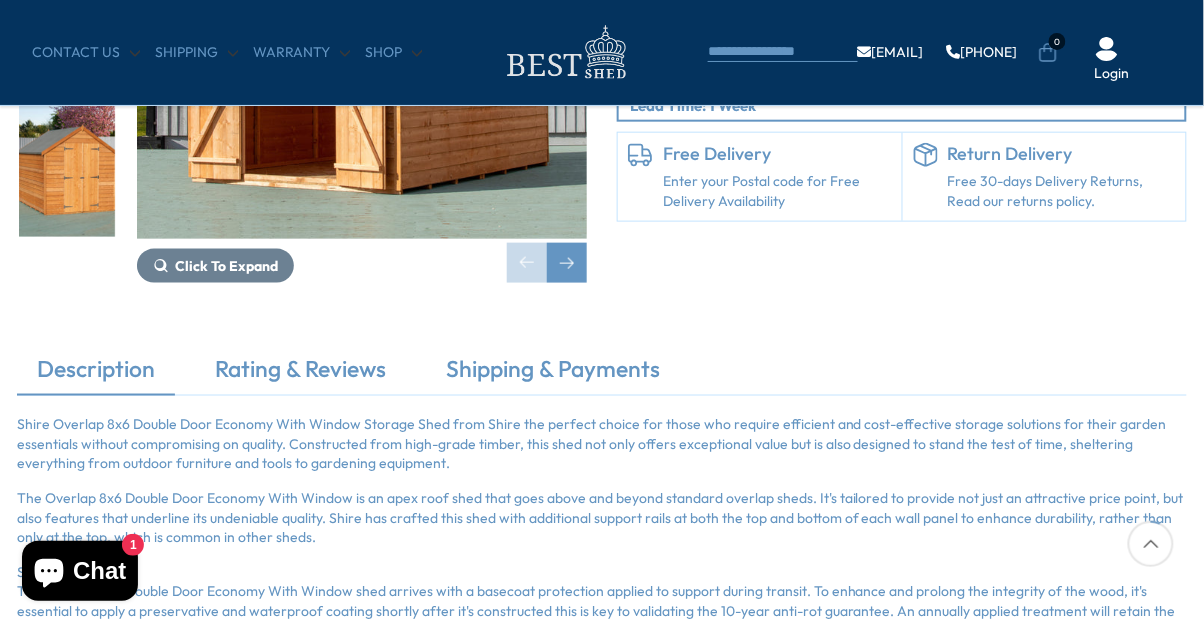 click on "Shipping & Payments" at bounding box center [553, 374] 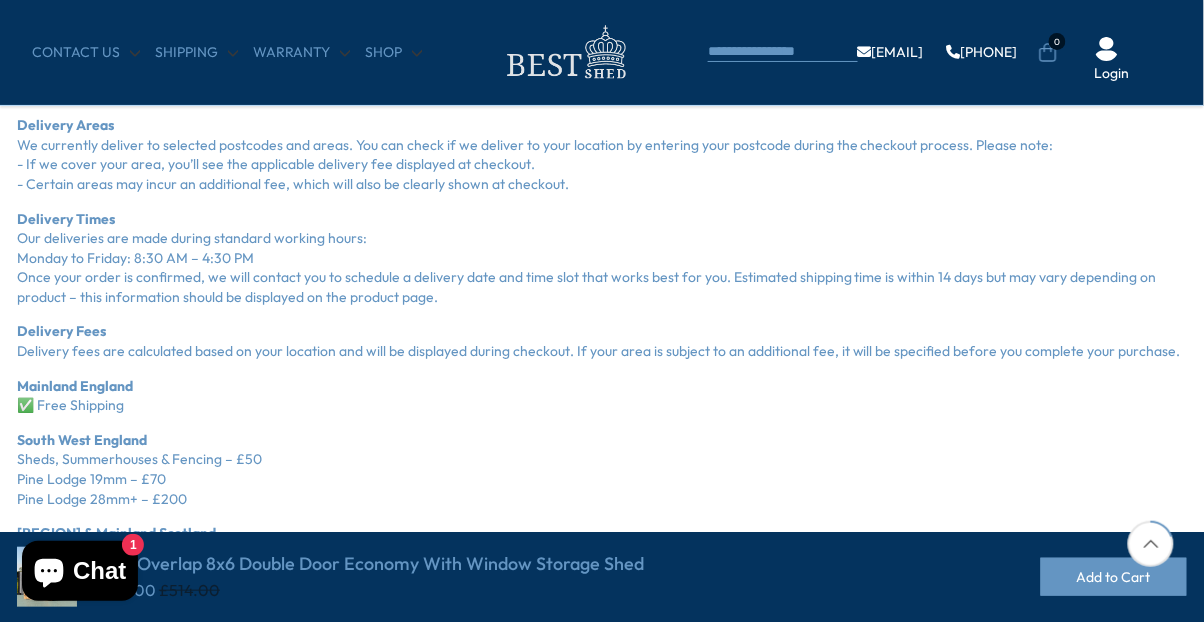 scroll, scrollTop: 891, scrollLeft: 0, axis: vertical 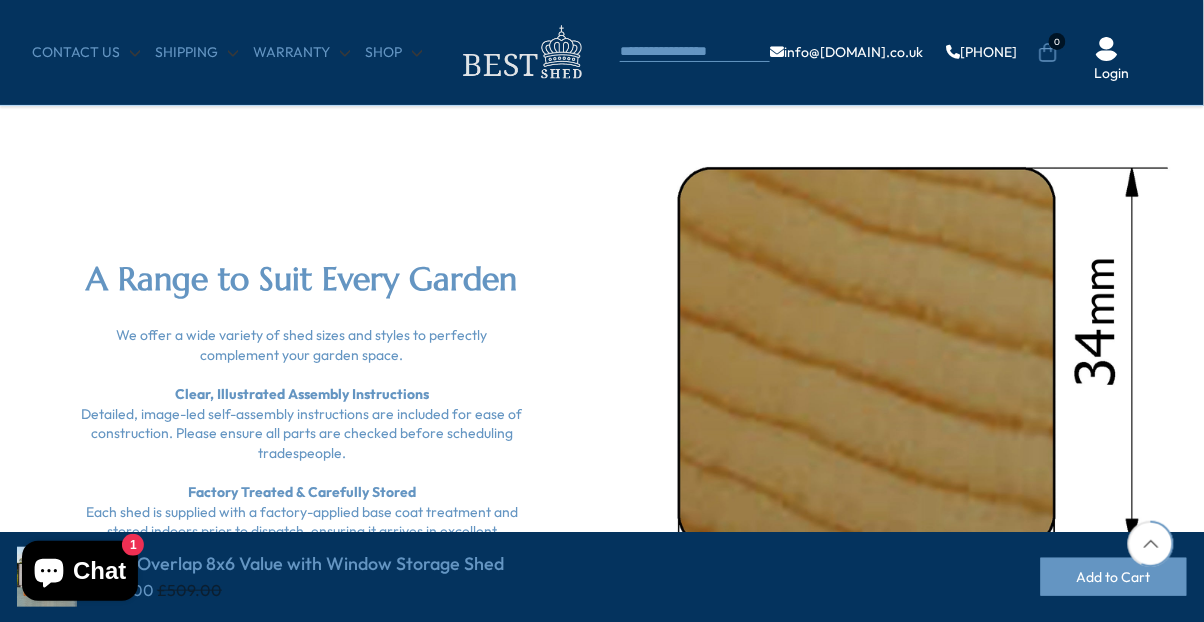 click on "We now accept Klarna!
We now accept Klarna!
We now accept Klarna!
We now accept Klarna!
We now accept Klarna!
We now accept Klarna!
We now accept Klarna!
We now accept Klarna!
We now accept Klarna!
CONTACT US
Shipping Warranty" at bounding box center [602, -49] 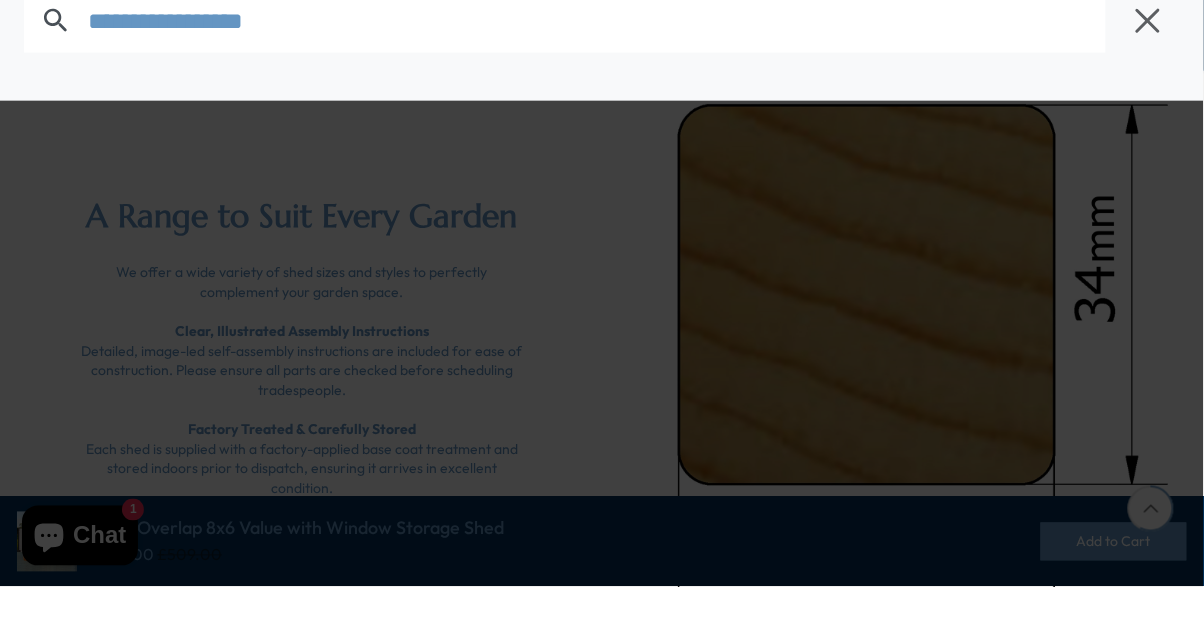 scroll, scrollTop: 3300, scrollLeft: 0, axis: vertical 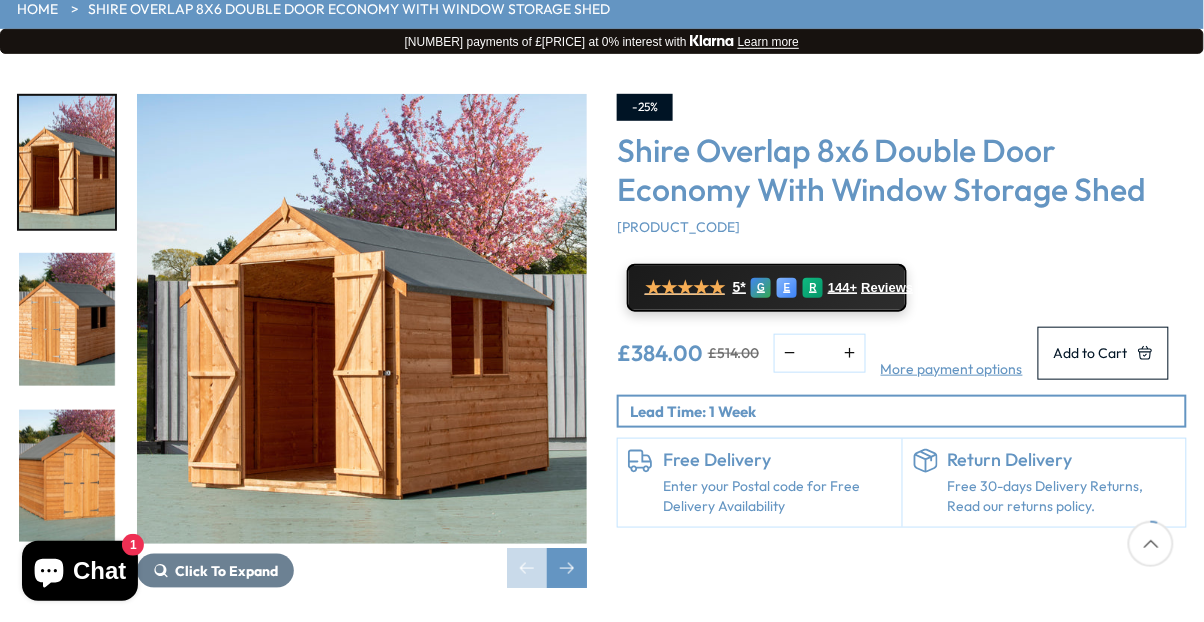 click on "Description
Rating & Reviews
Shipping & Payments" at bounding box center [602, 679] 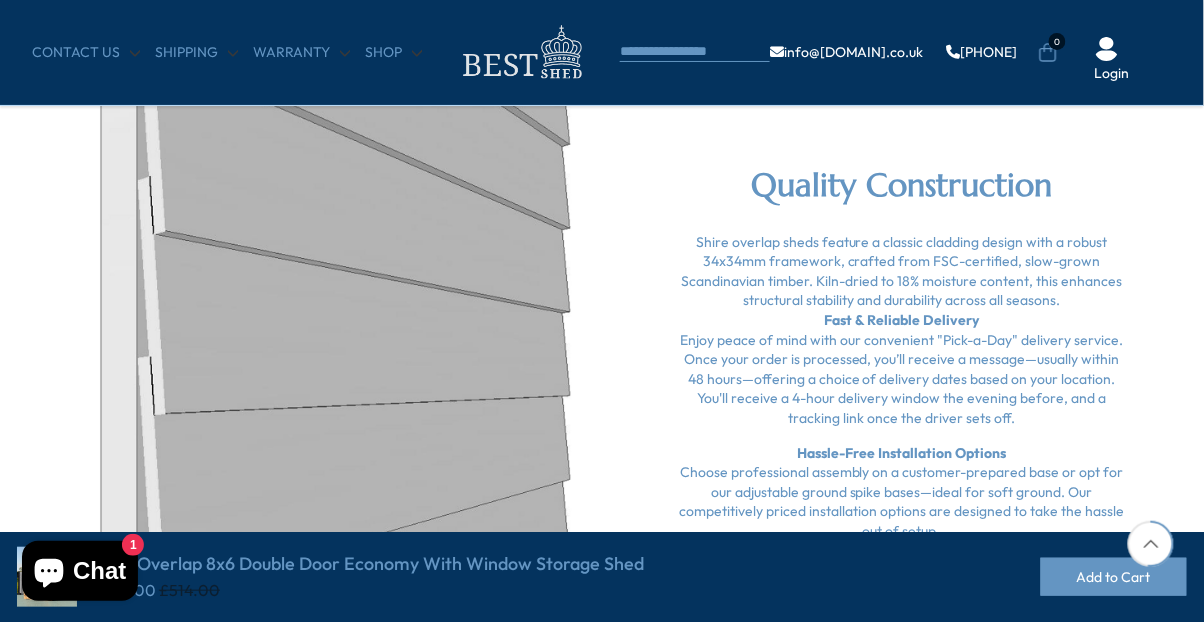 scroll, scrollTop: 2833, scrollLeft: 0, axis: vertical 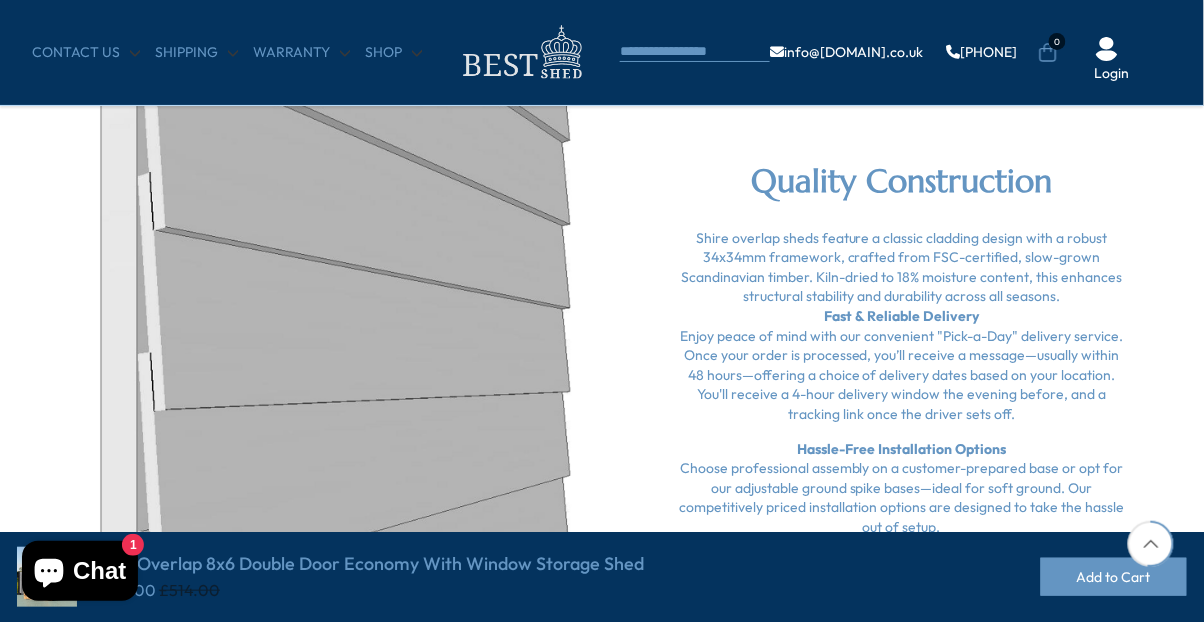 click on "Hassle-Free Installation Options" at bounding box center (902, 449) 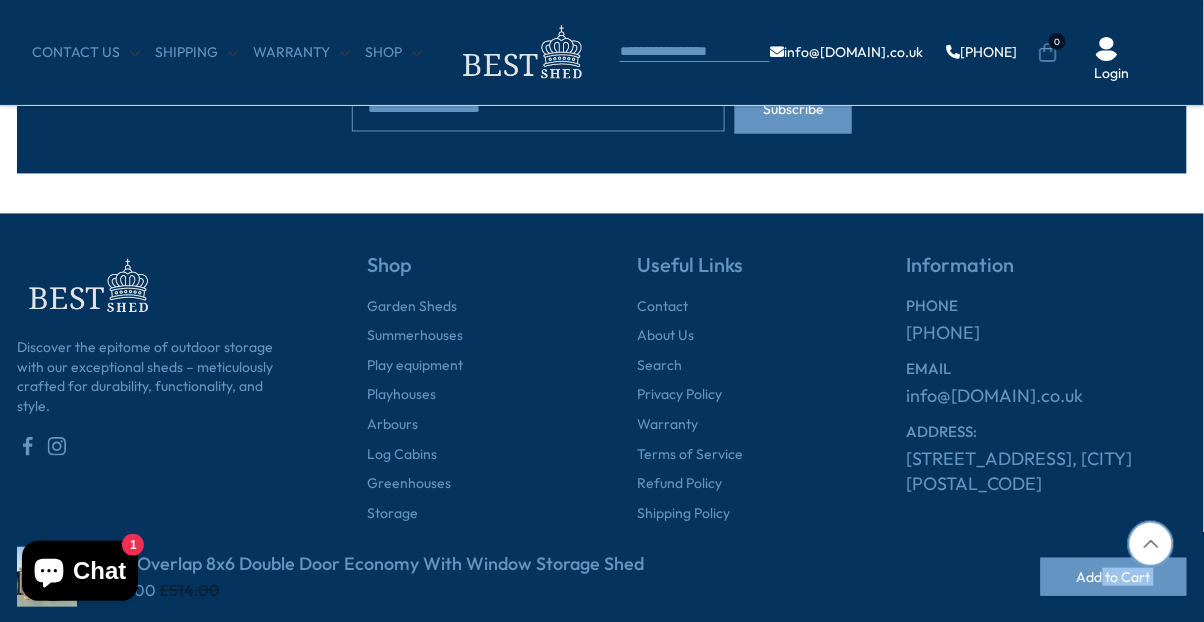scroll, scrollTop: 5873, scrollLeft: 0, axis: vertical 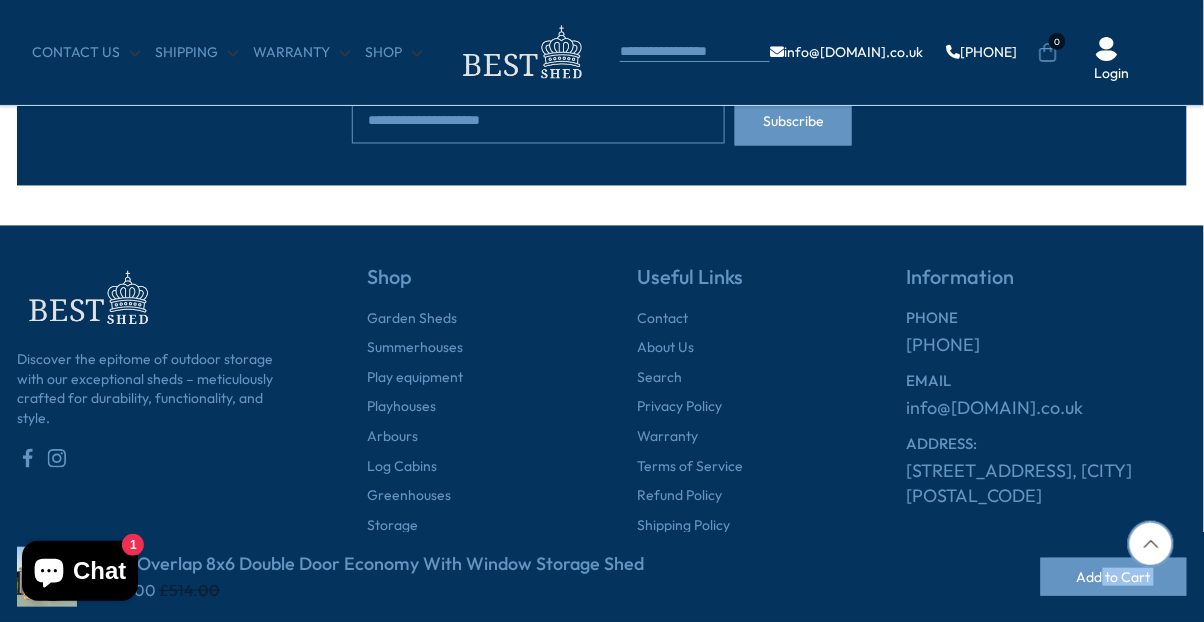 click on "Chat" at bounding box center [99, 571] 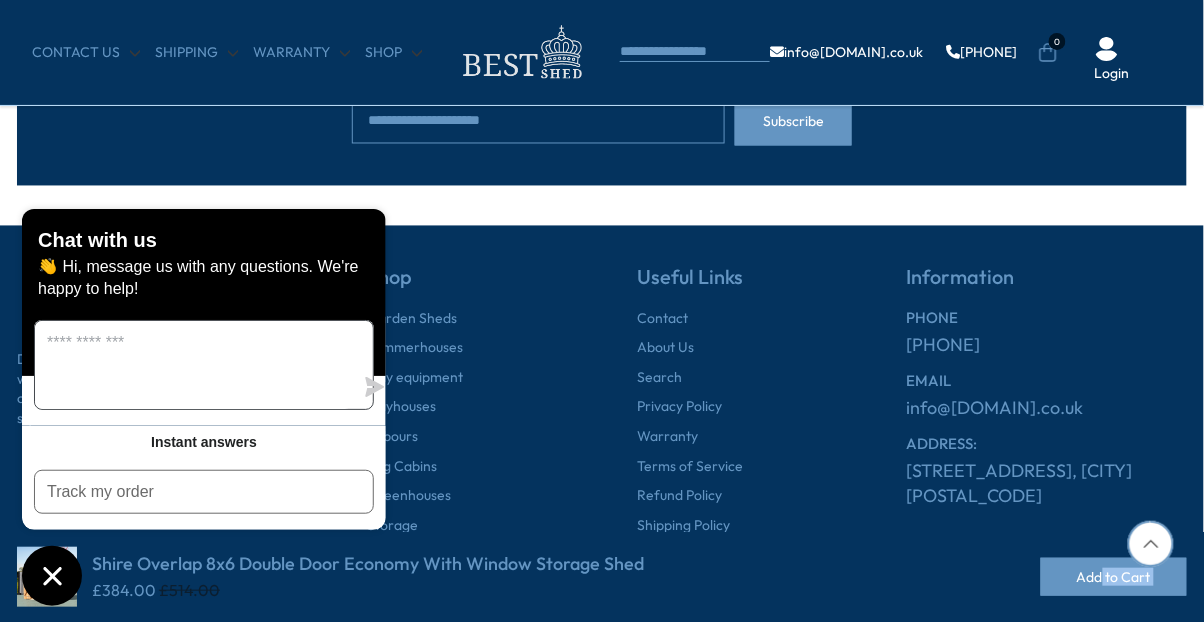 click at bounding box center [194, 365] 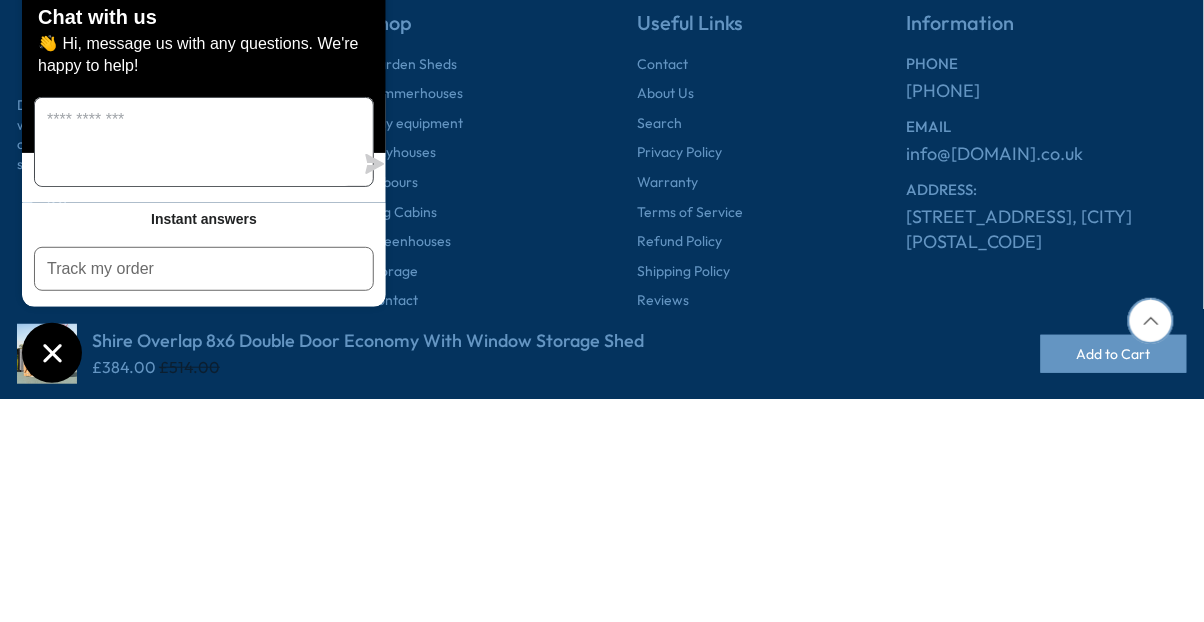 scroll, scrollTop: 5905, scrollLeft: 0, axis: vertical 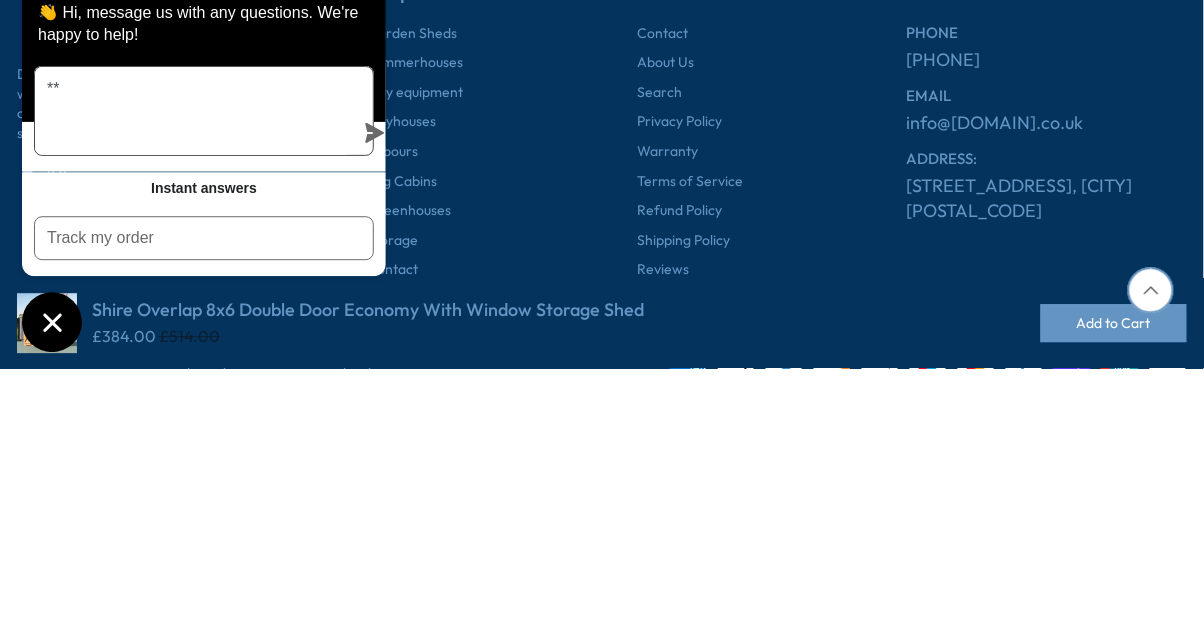 type on "*" 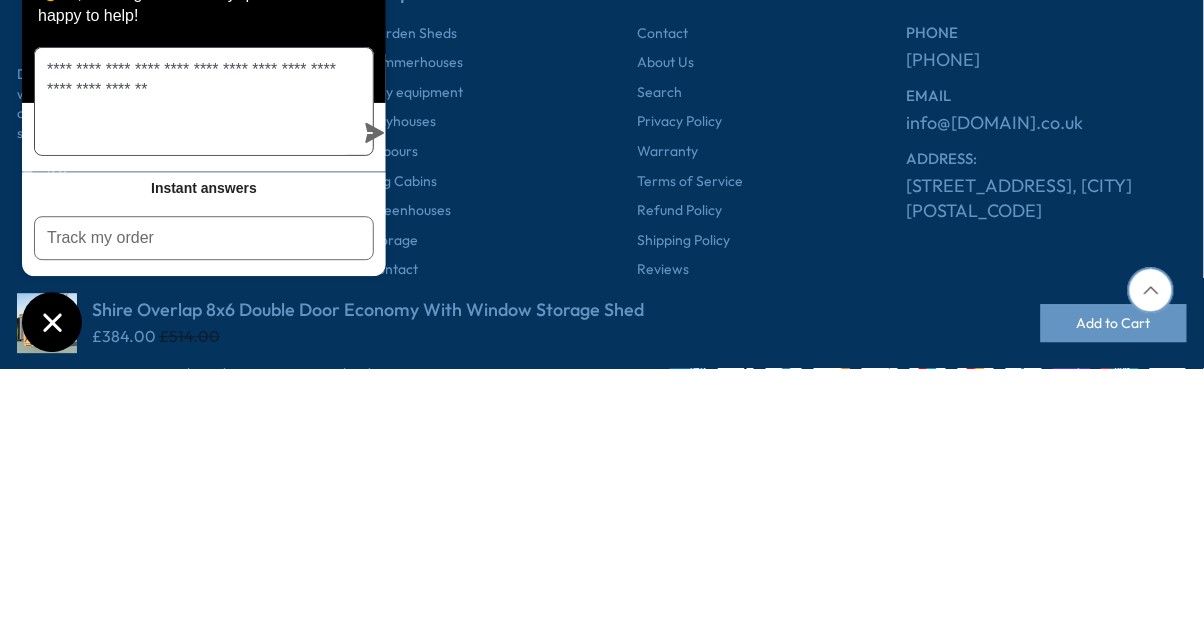 scroll, scrollTop: 1, scrollLeft: 0, axis: vertical 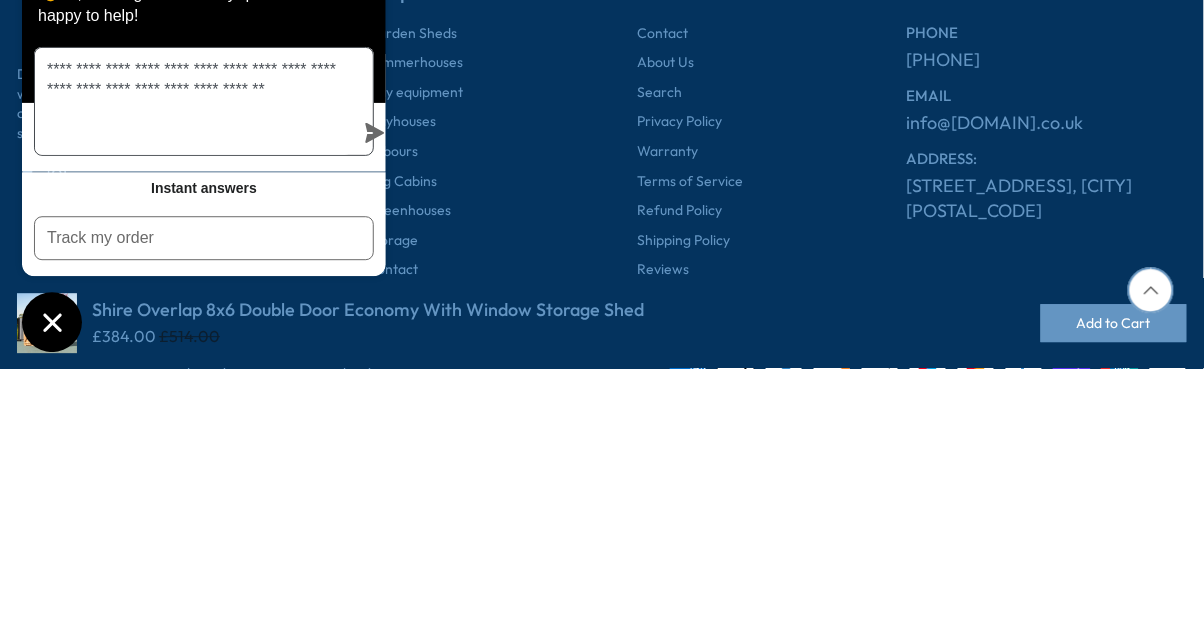 type on "**********" 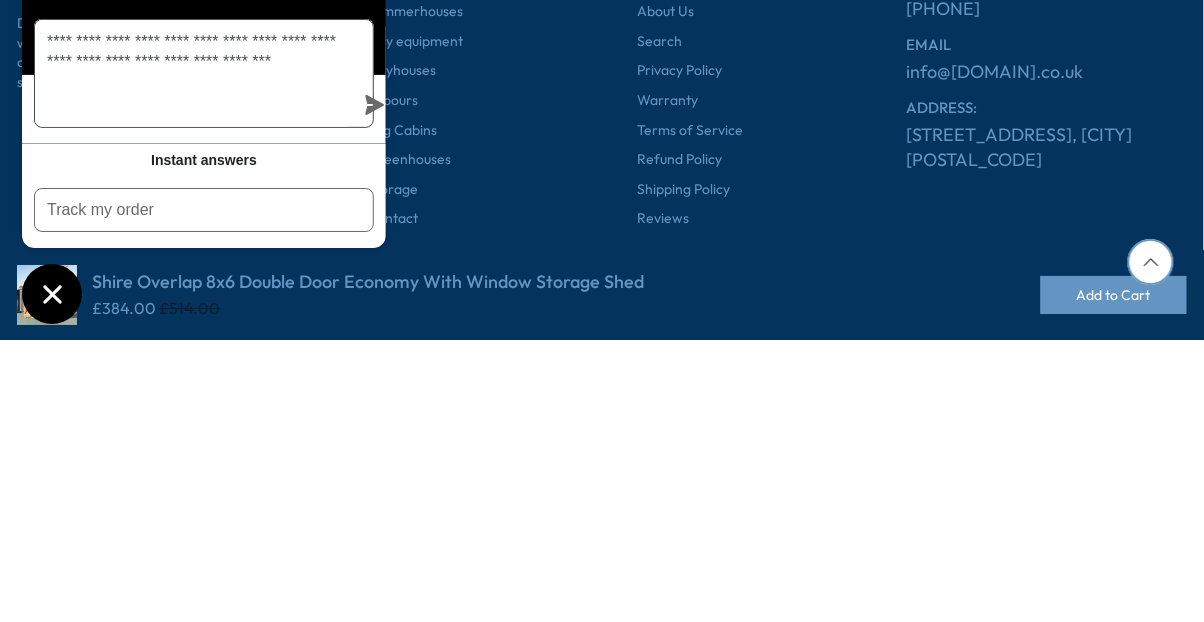 scroll, scrollTop: 5928, scrollLeft: 0, axis: vertical 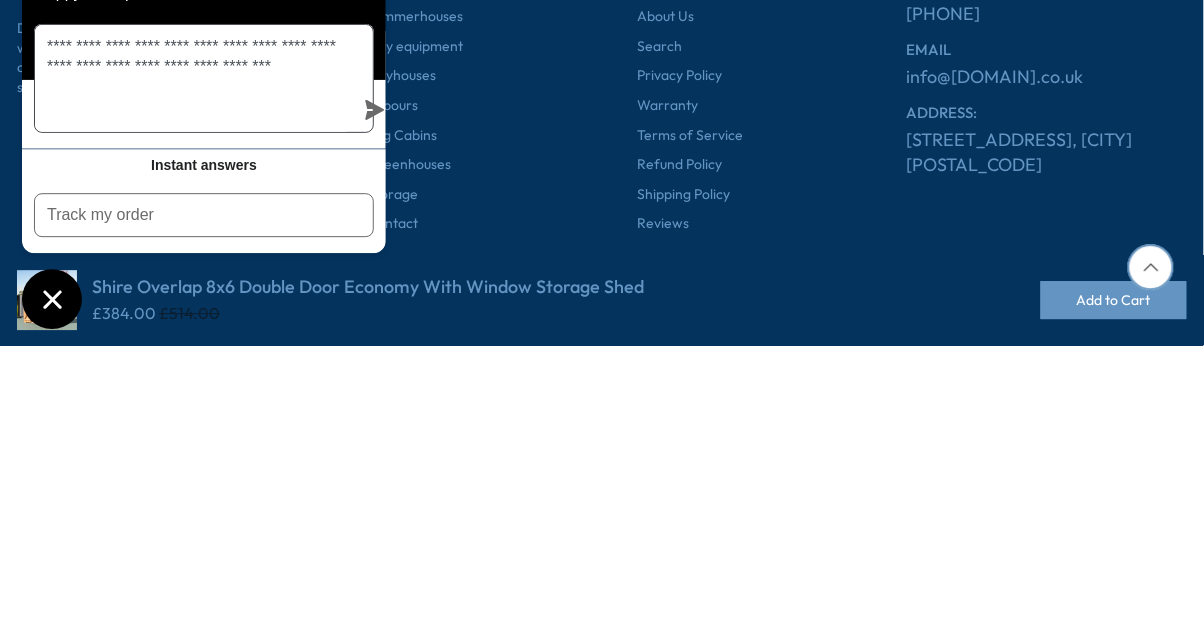 click 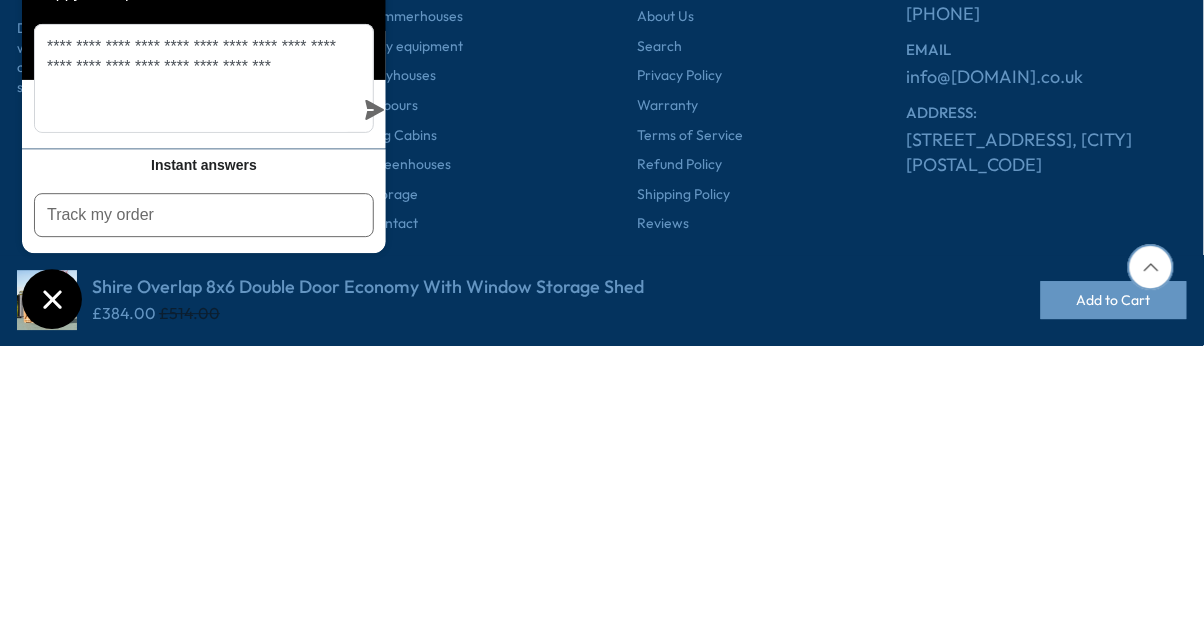 scroll, scrollTop: 5928, scrollLeft: 0, axis: vertical 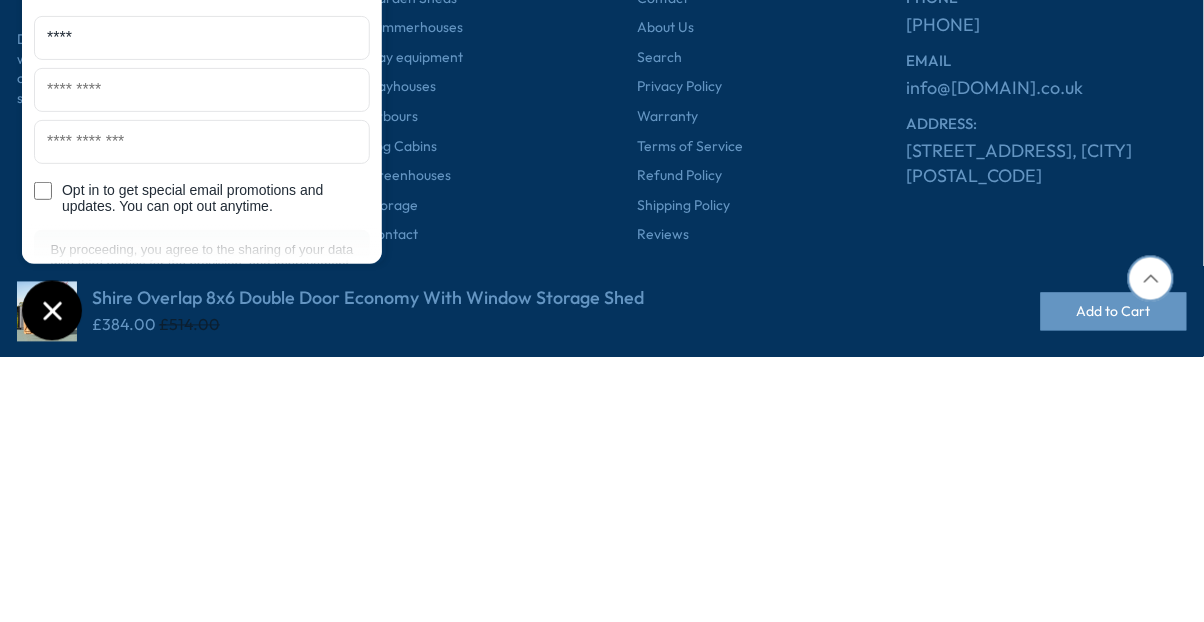 type on "****" 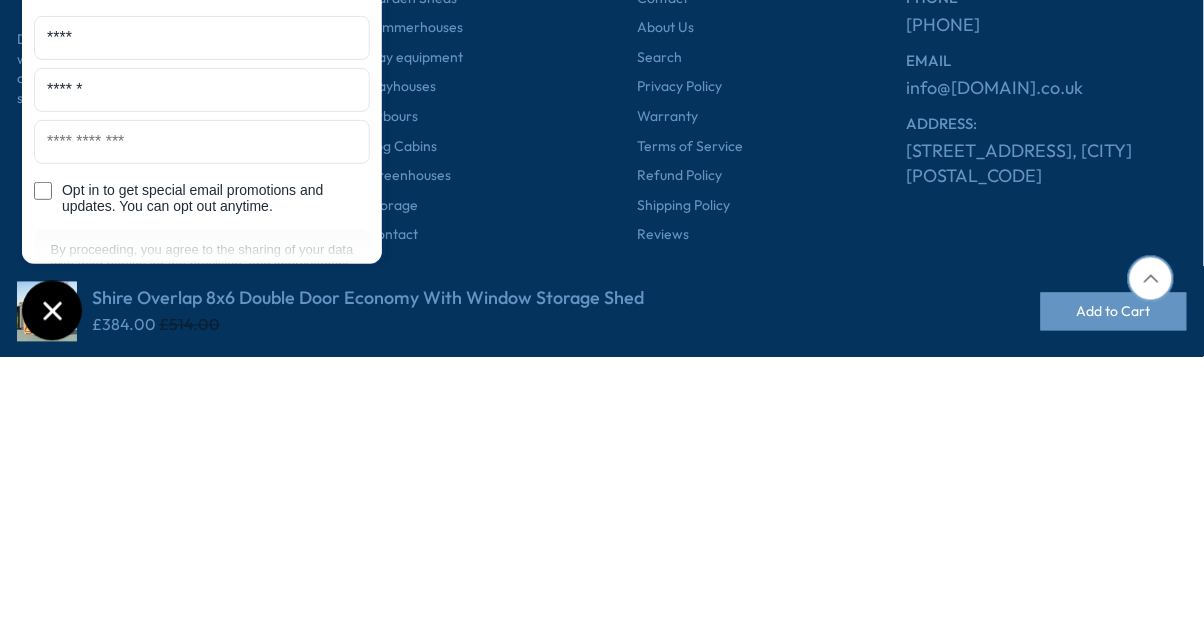 type on "******" 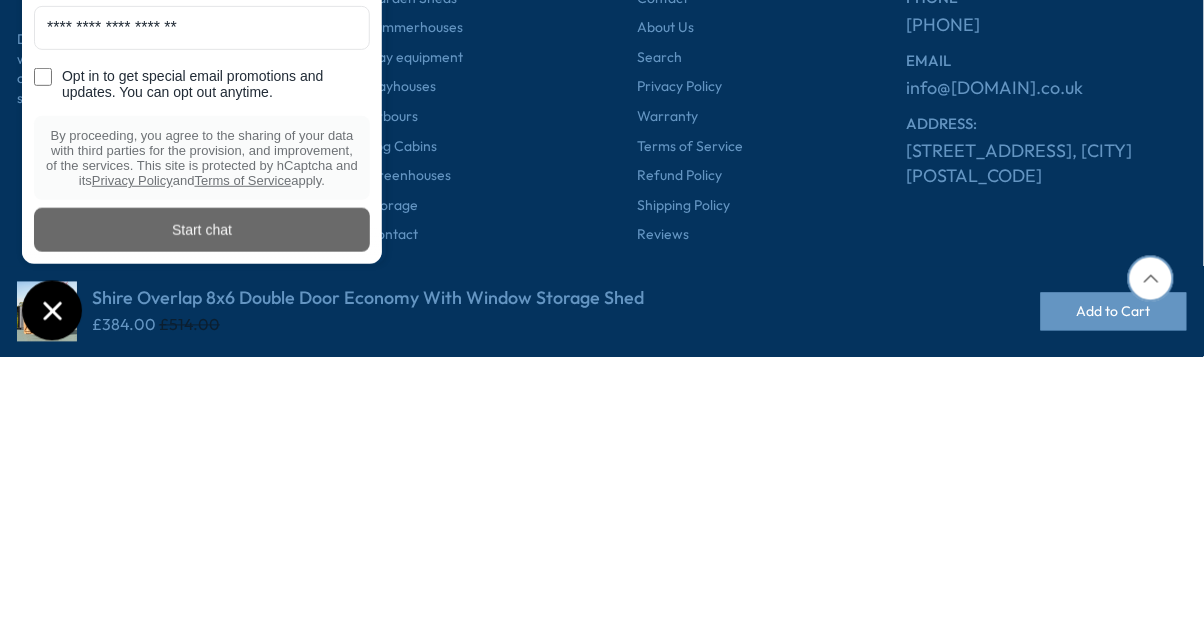 scroll, scrollTop: 136, scrollLeft: 0, axis: vertical 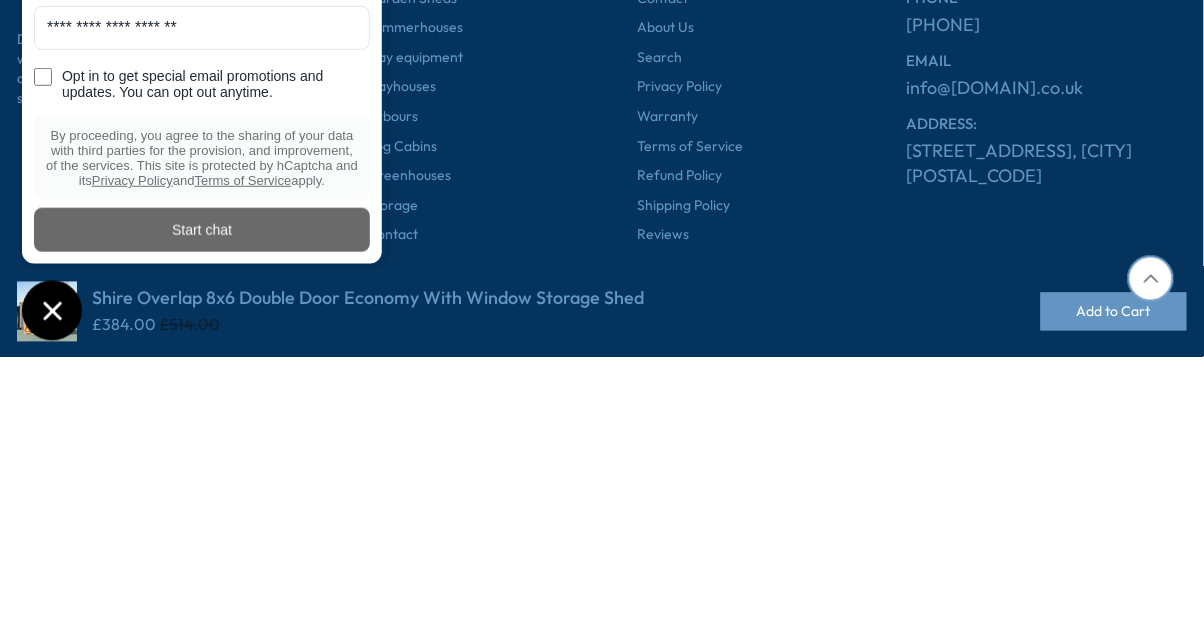 type on "**********" 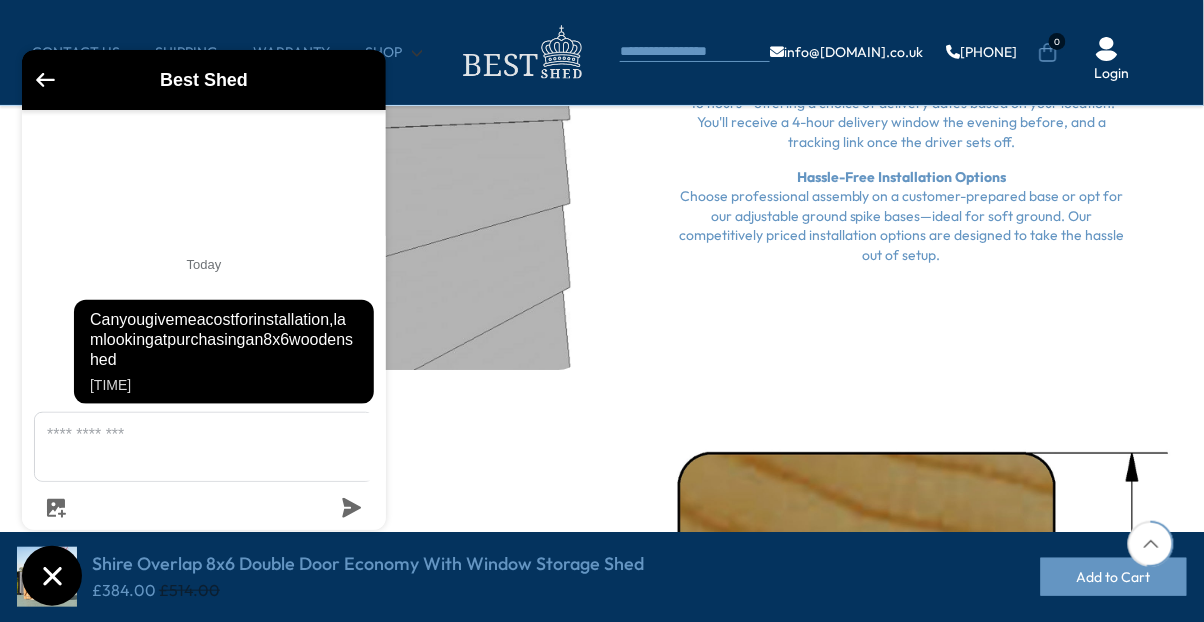 scroll, scrollTop: 3104, scrollLeft: 0, axis: vertical 